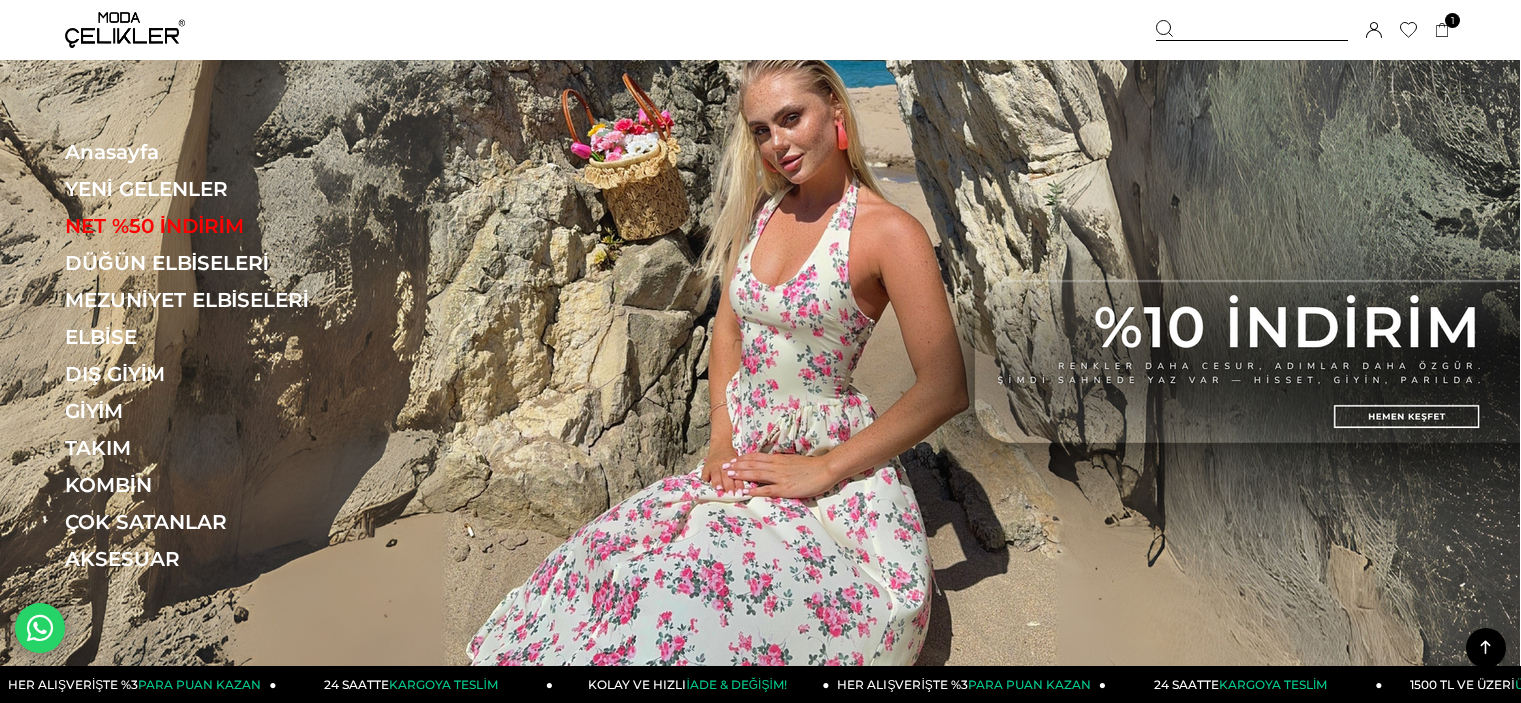 scroll, scrollTop: 2950, scrollLeft: 0, axis: vertical 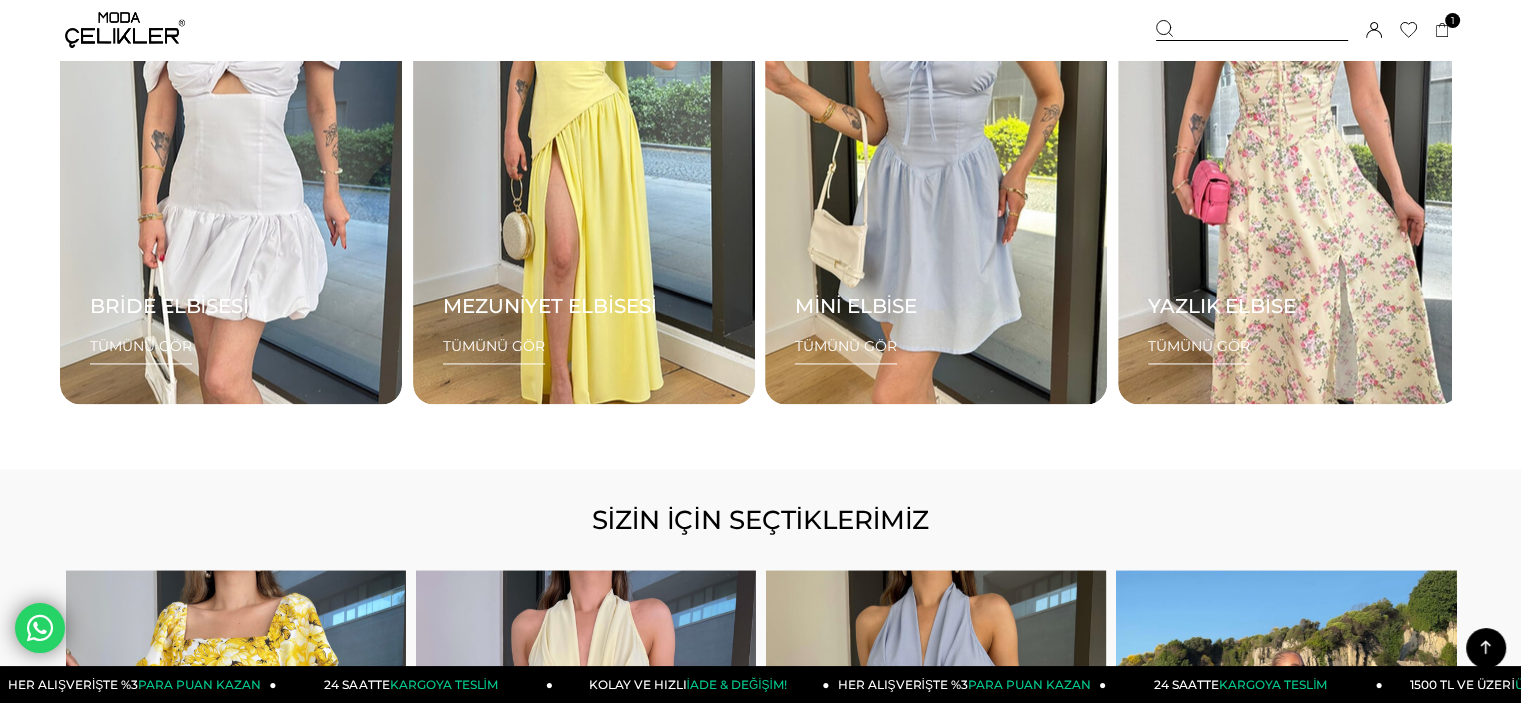 click on "MİNİ ELBİSE
TÜMÜNÜ GÖR" at bounding box center [936, 176] 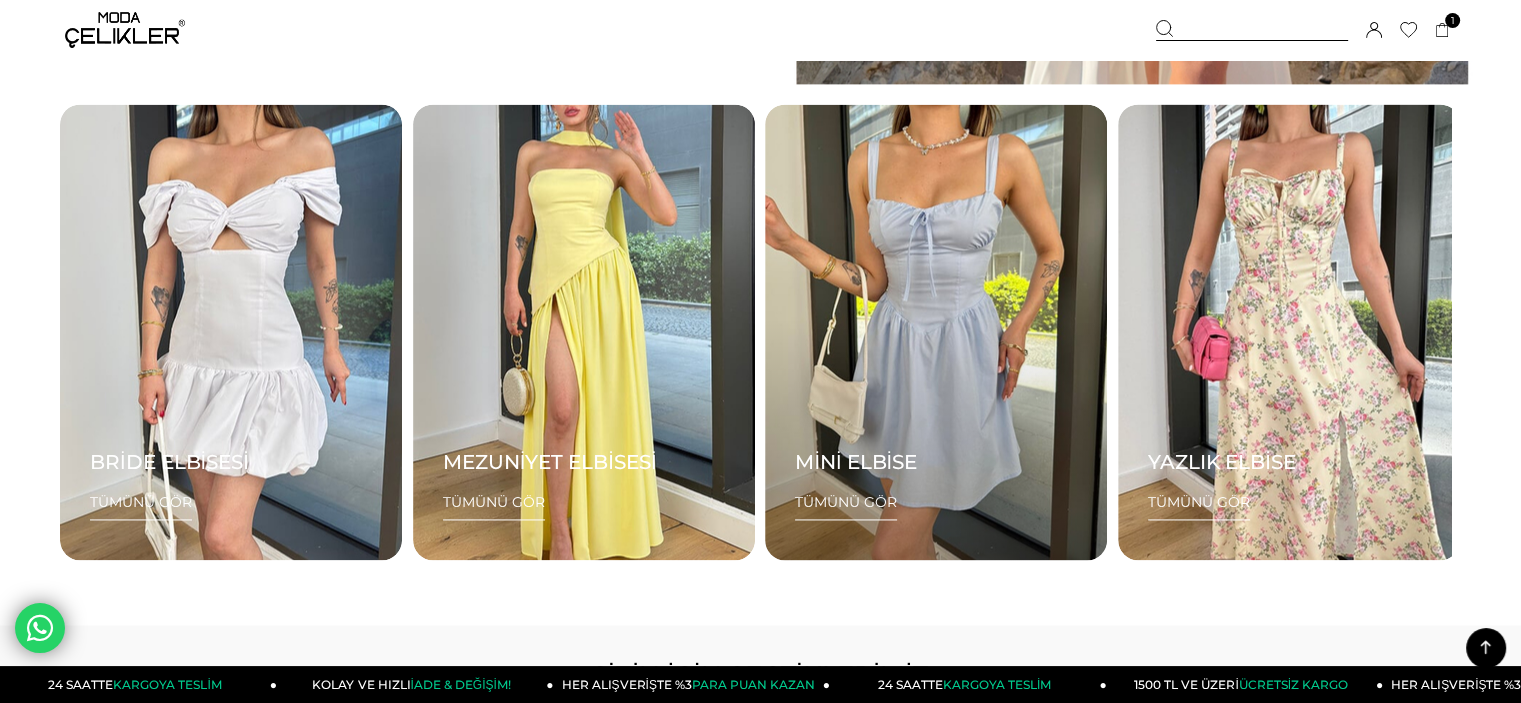 scroll, scrollTop: 2768, scrollLeft: 0, axis: vertical 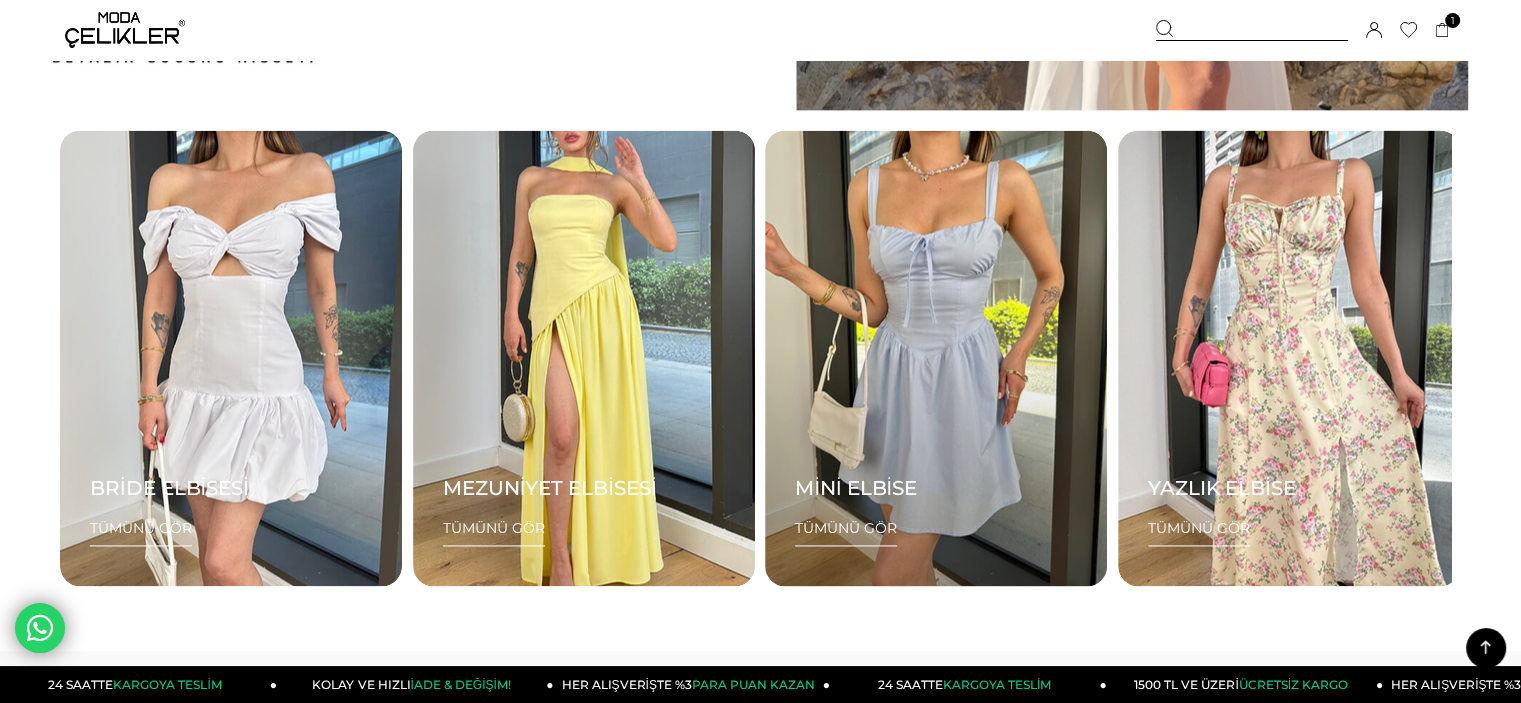 click on "MİNİ ELBİSE
TÜMÜNÜ GÖR" at bounding box center [936, 358] 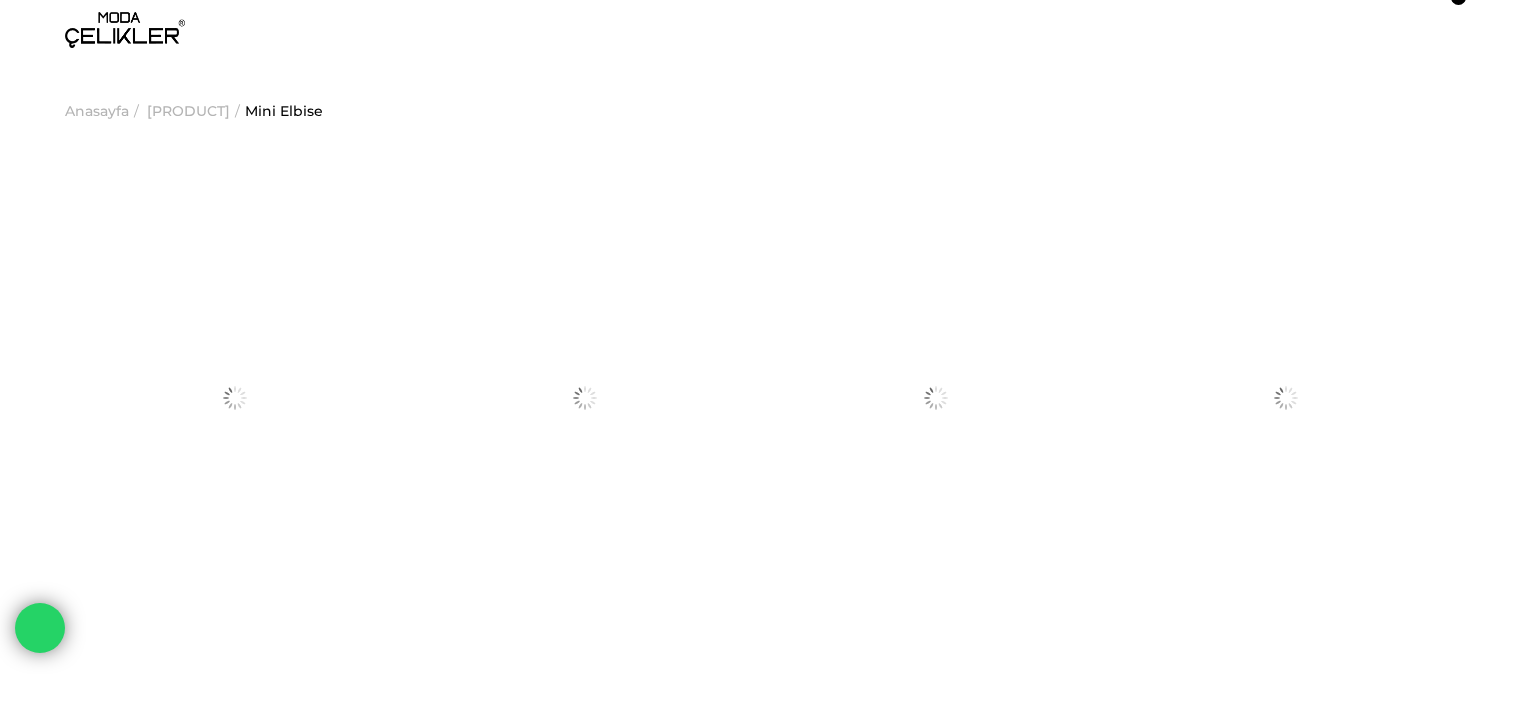 scroll, scrollTop: 0, scrollLeft: 0, axis: both 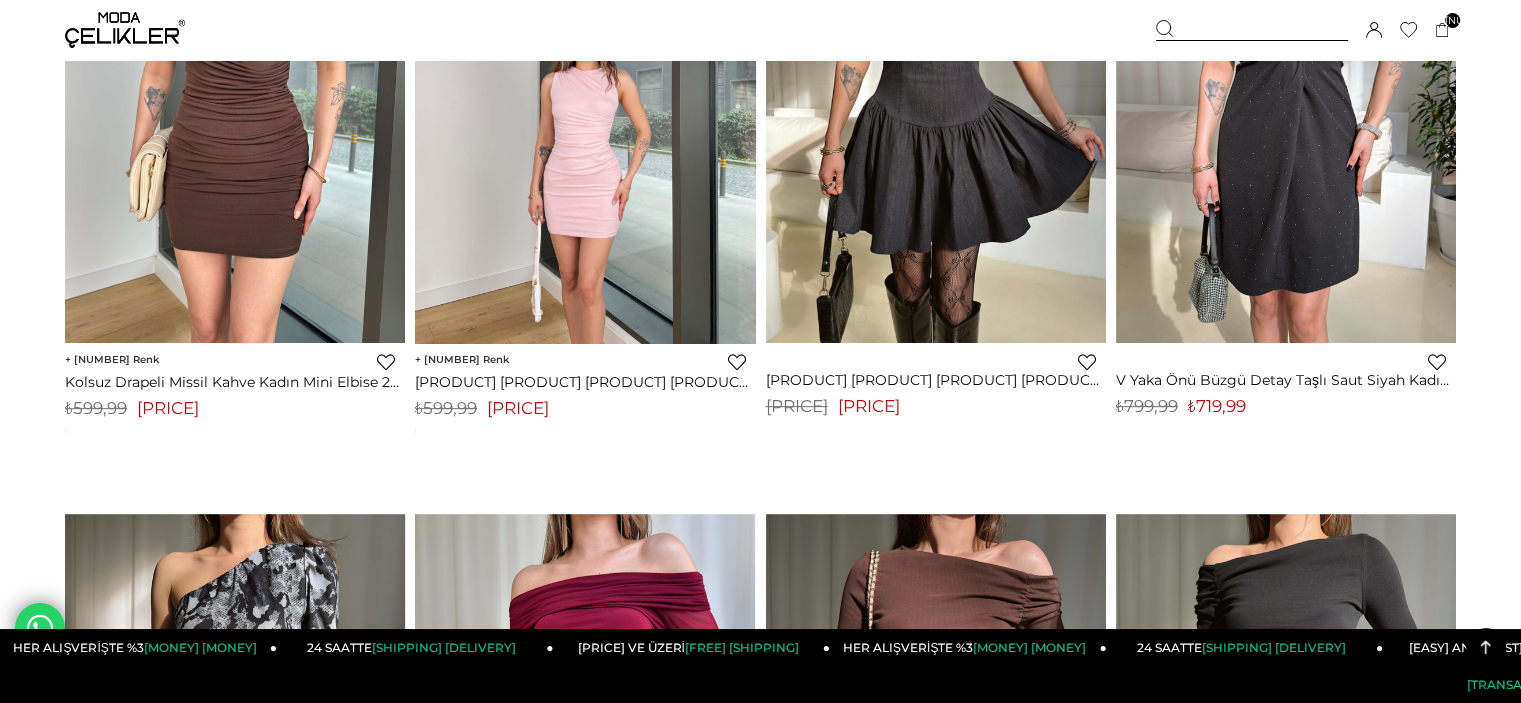 click at bounding box center [585, 116] 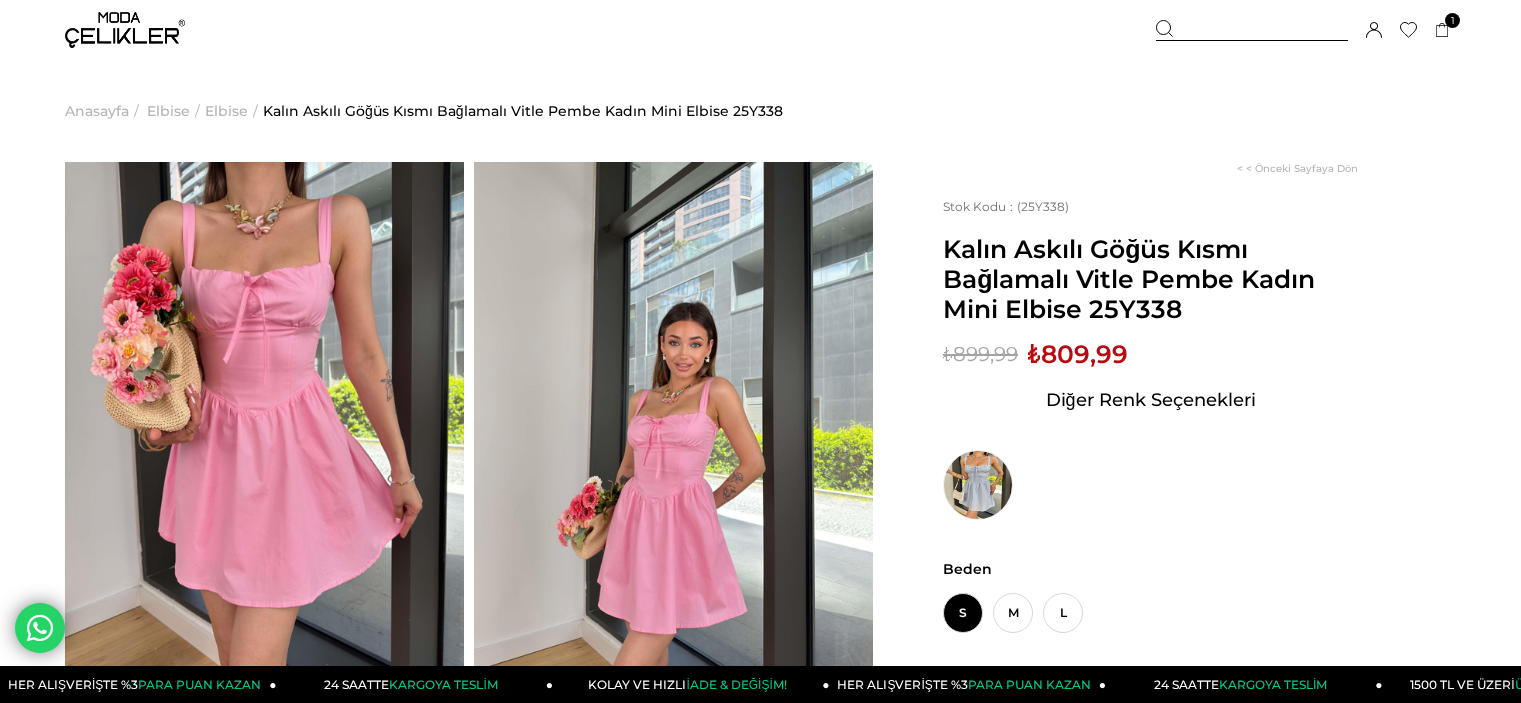 scroll, scrollTop: 0, scrollLeft: 0, axis: both 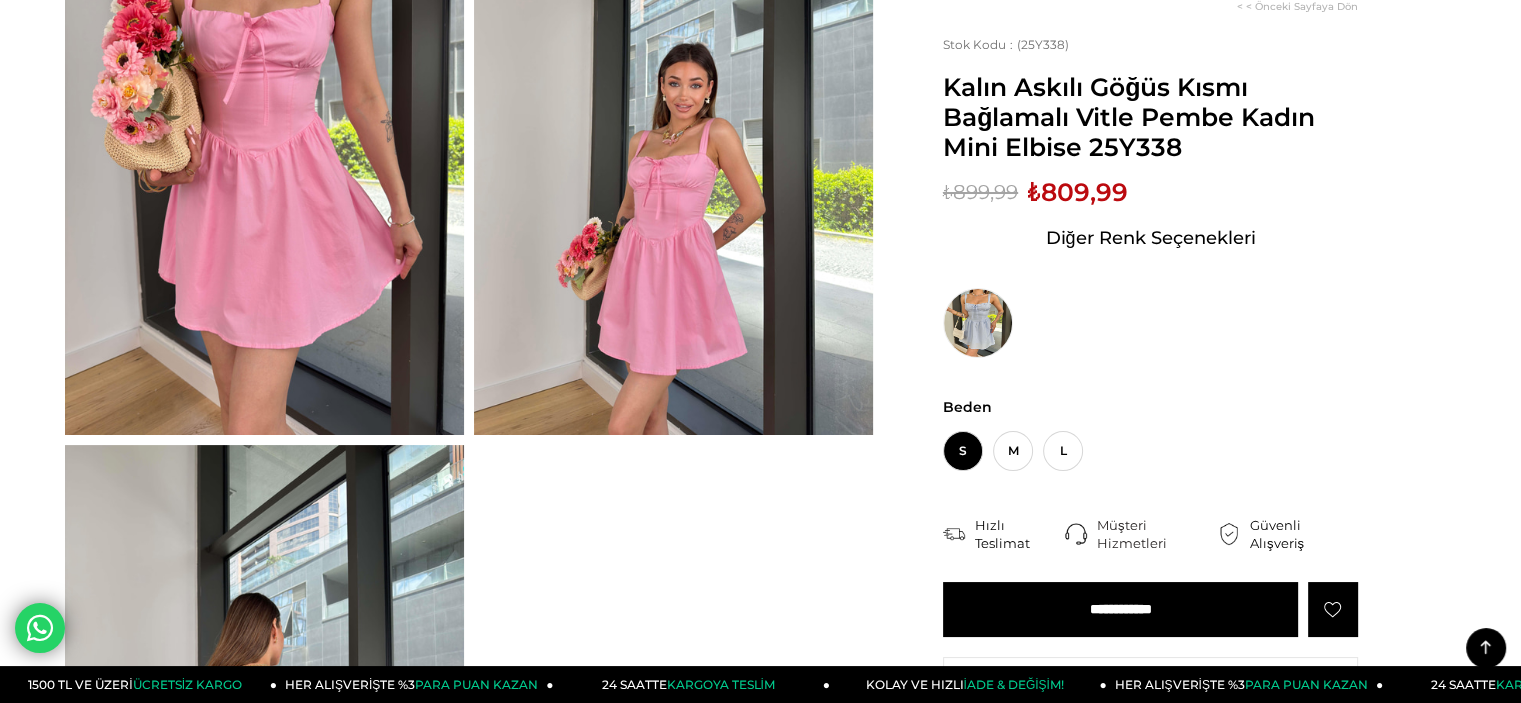 click on "**********" at bounding box center (1120, 609) 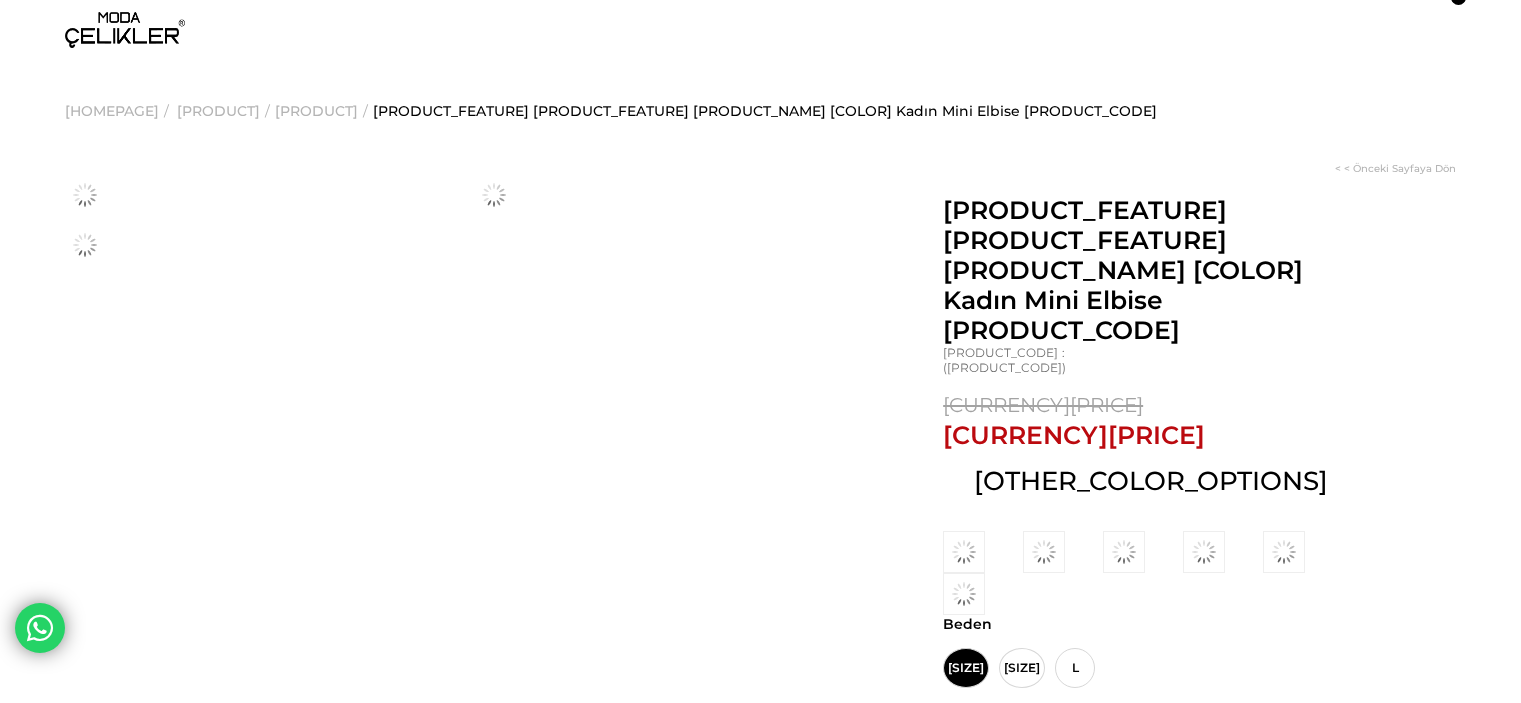 drag, startPoint x: 0, startPoint y: 0, endPoint x: 948, endPoint y: 114, distance: 954.82983 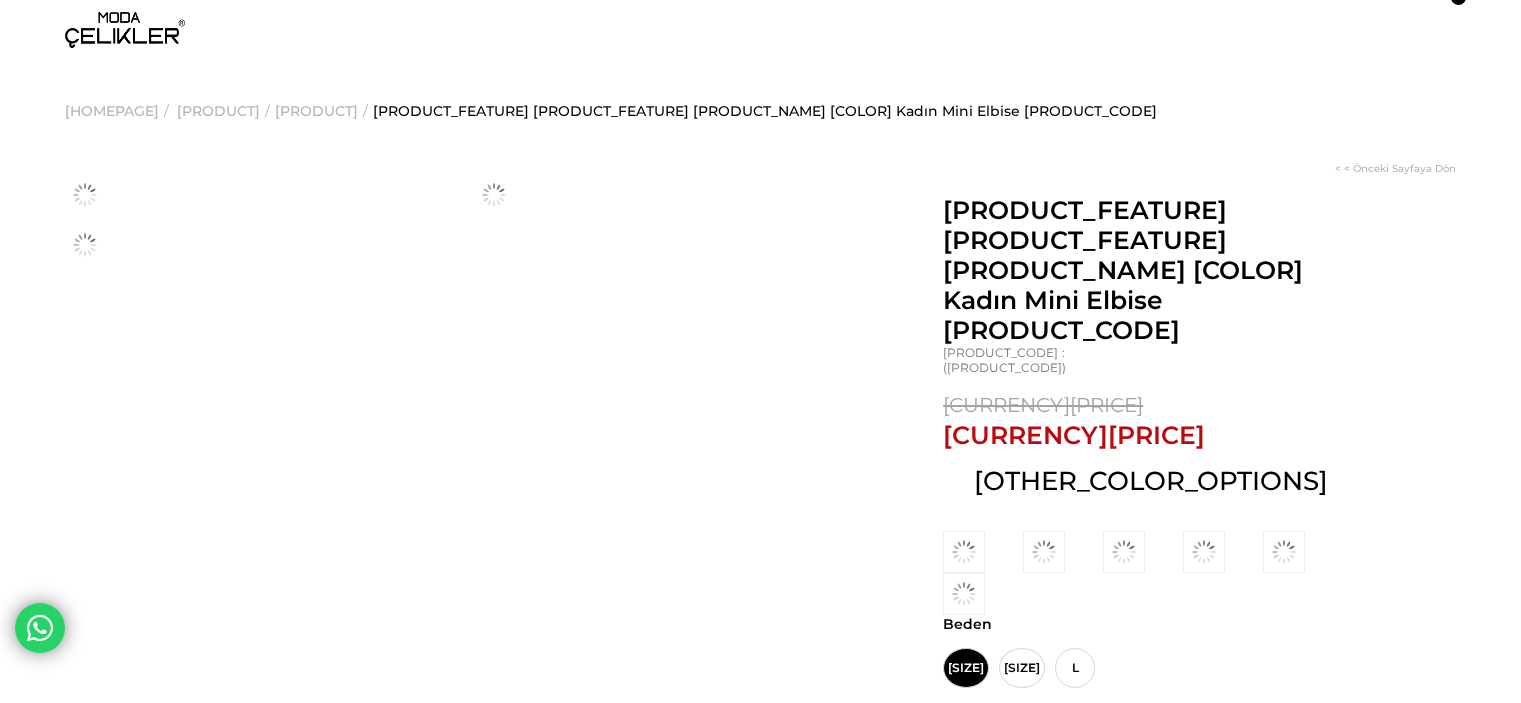 click on "Anasayfa
>
Elbise  >
Elbise  >
Kolsuz Drapeli Missil Pembe Kadın Mini Elbise 25Y146" at bounding box center (760, 111) 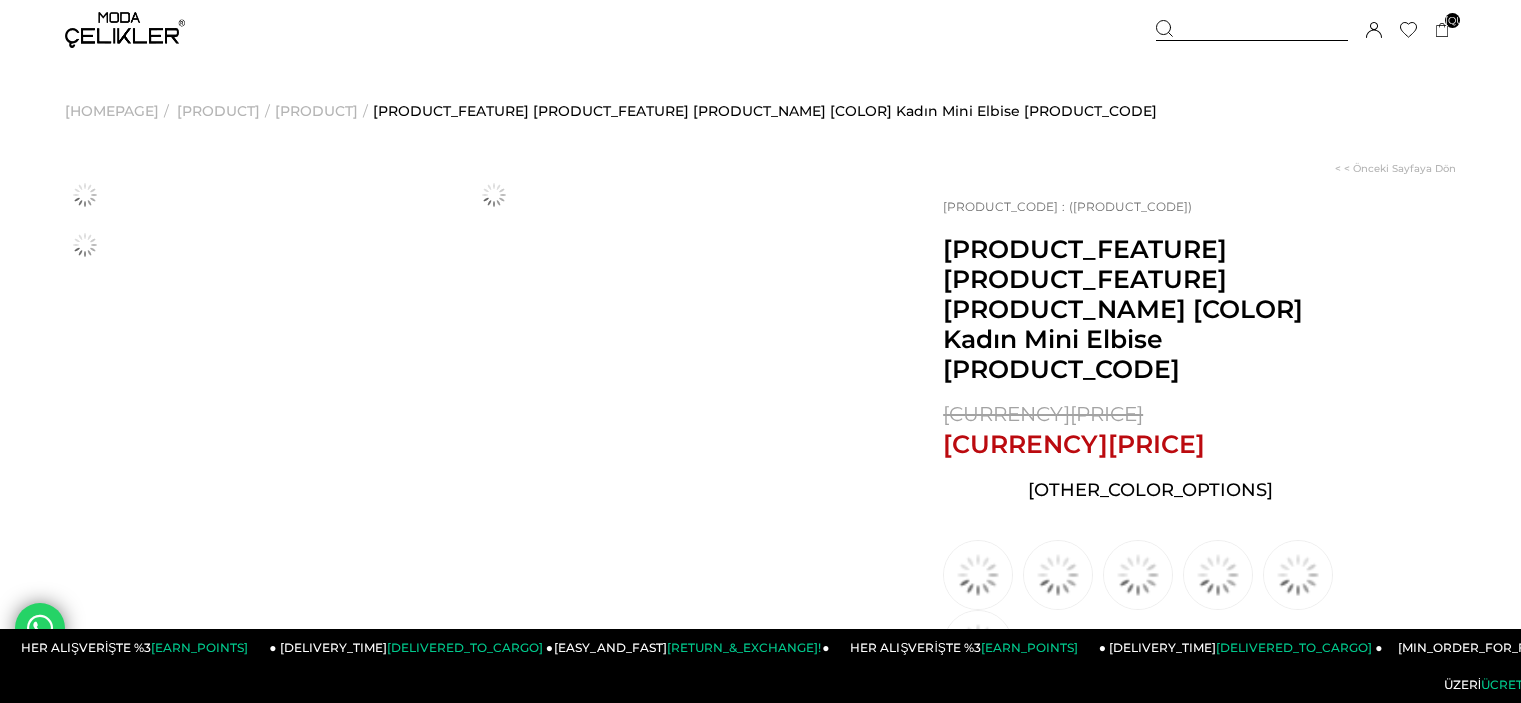 scroll, scrollTop: 0, scrollLeft: 0, axis: both 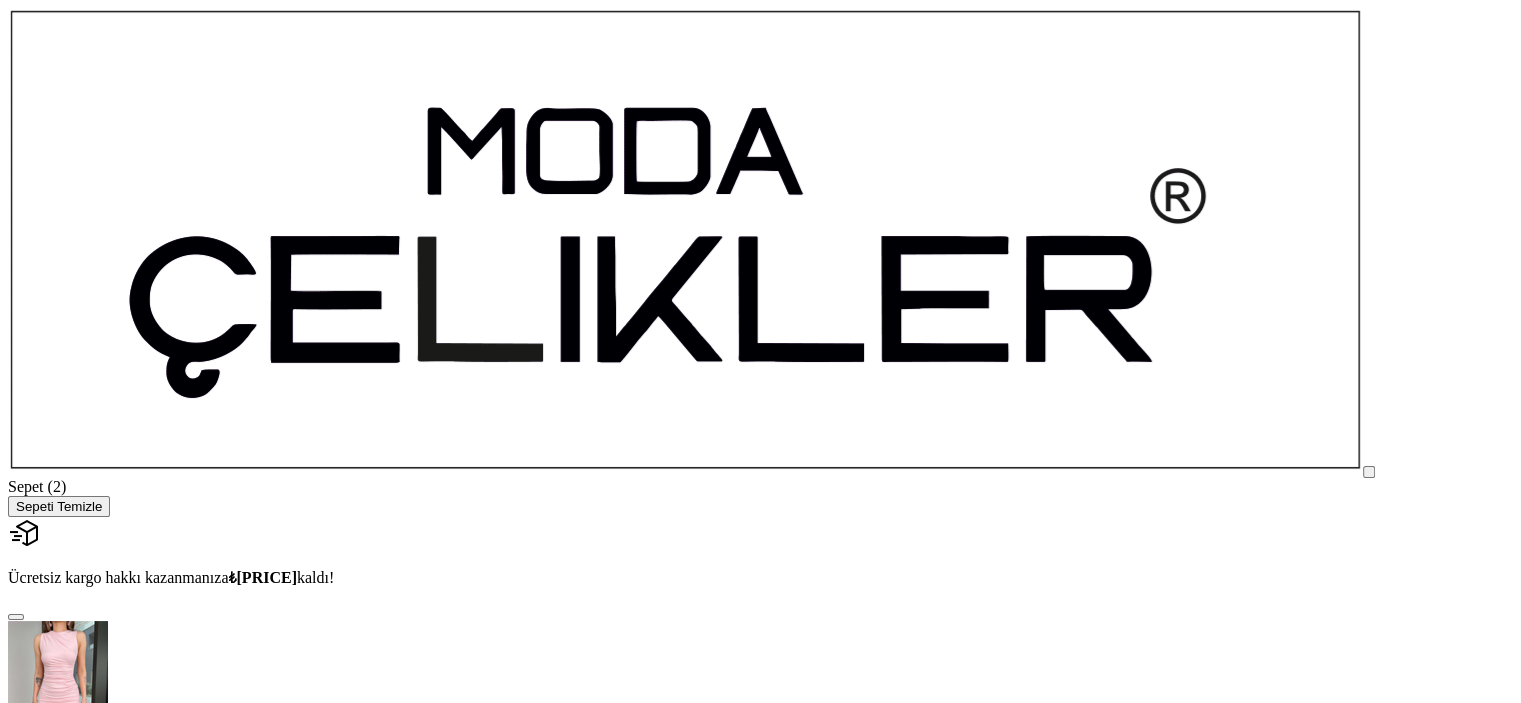 click at bounding box center (58, 953) 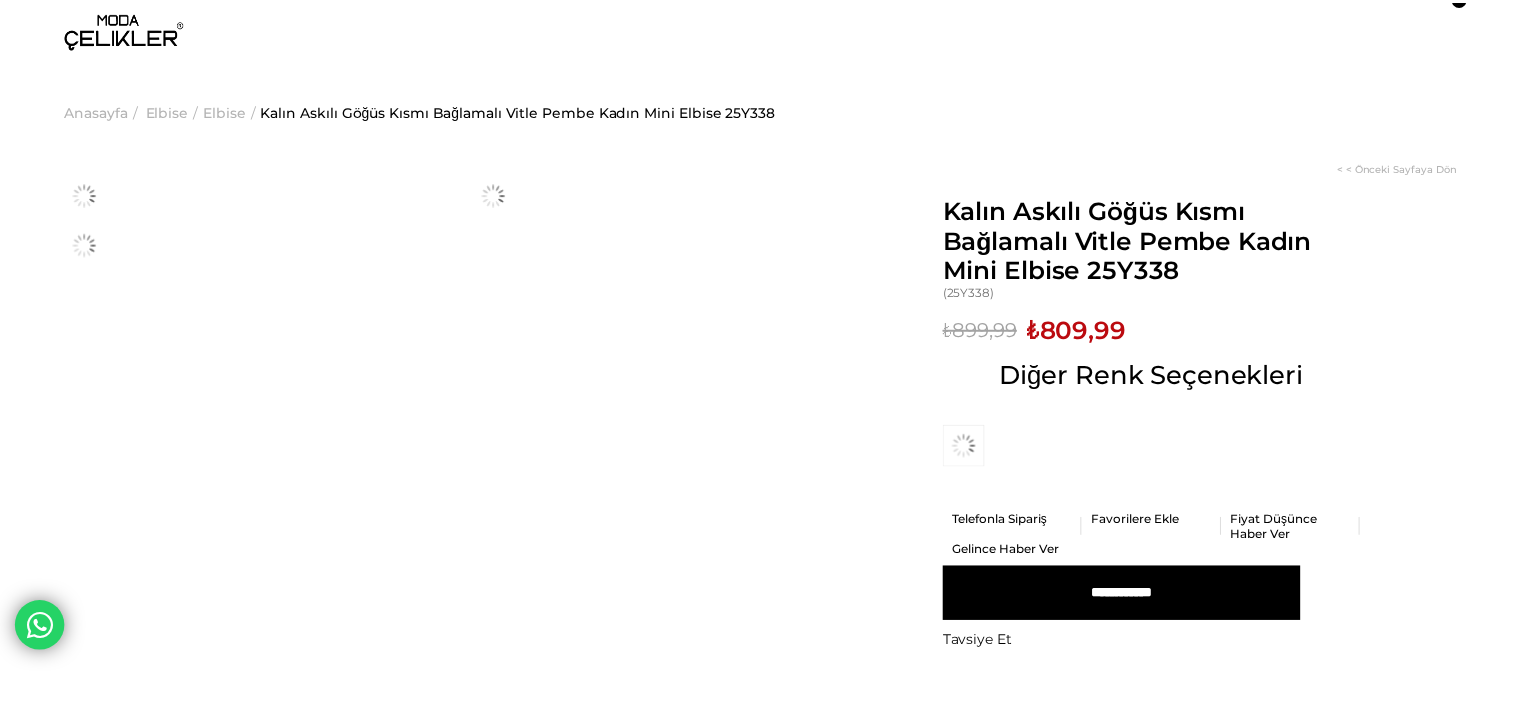 scroll, scrollTop: 0, scrollLeft: 0, axis: both 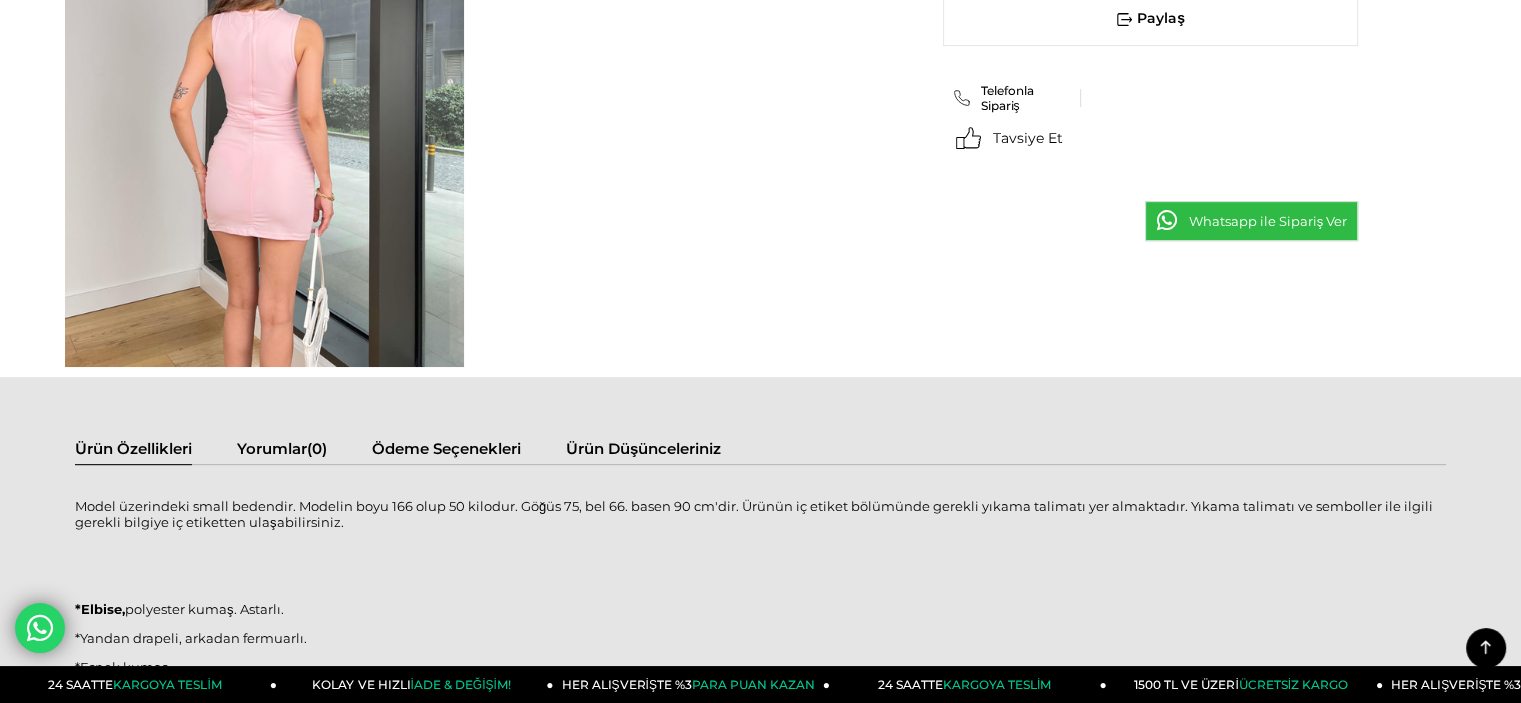 click on "(0)" at bounding box center (317, 448) 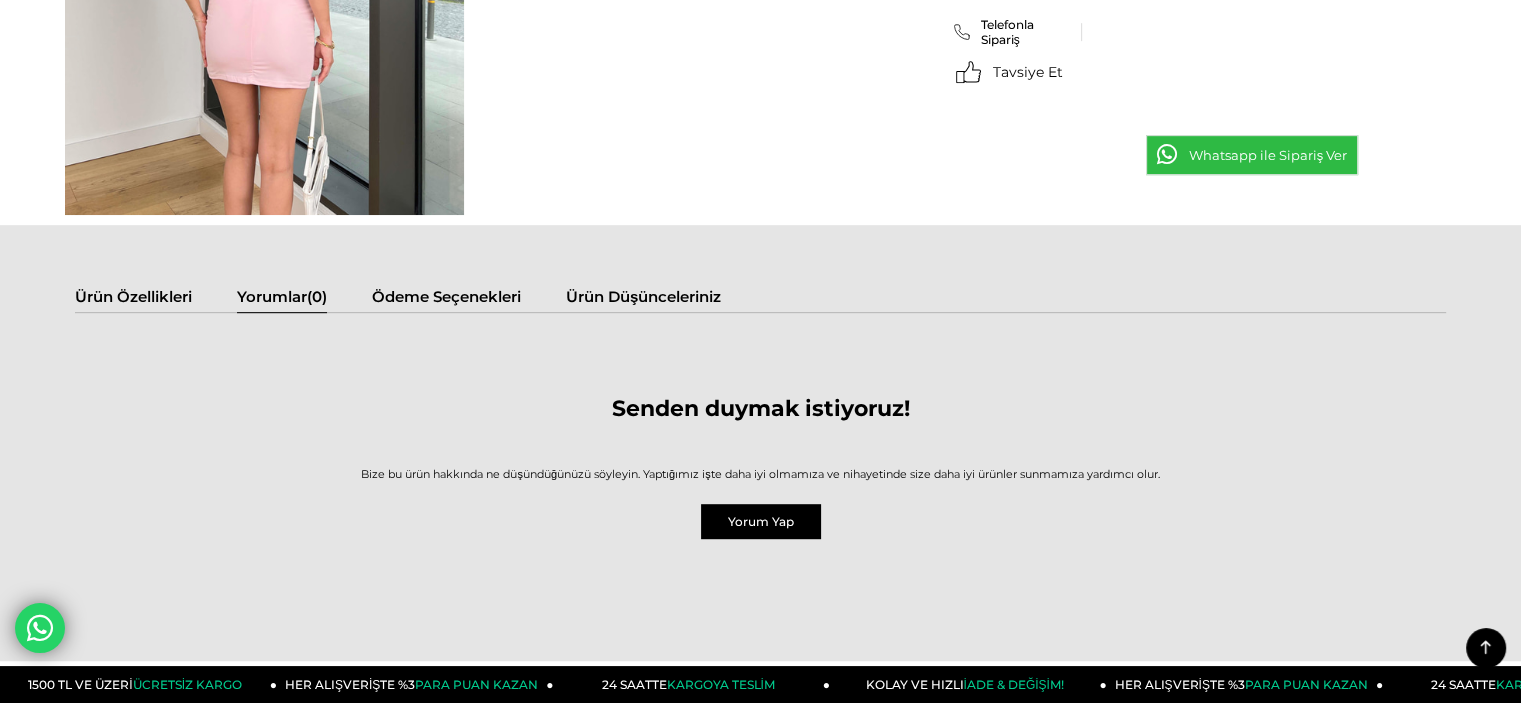 scroll, scrollTop: 1012, scrollLeft: 0, axis: vertical 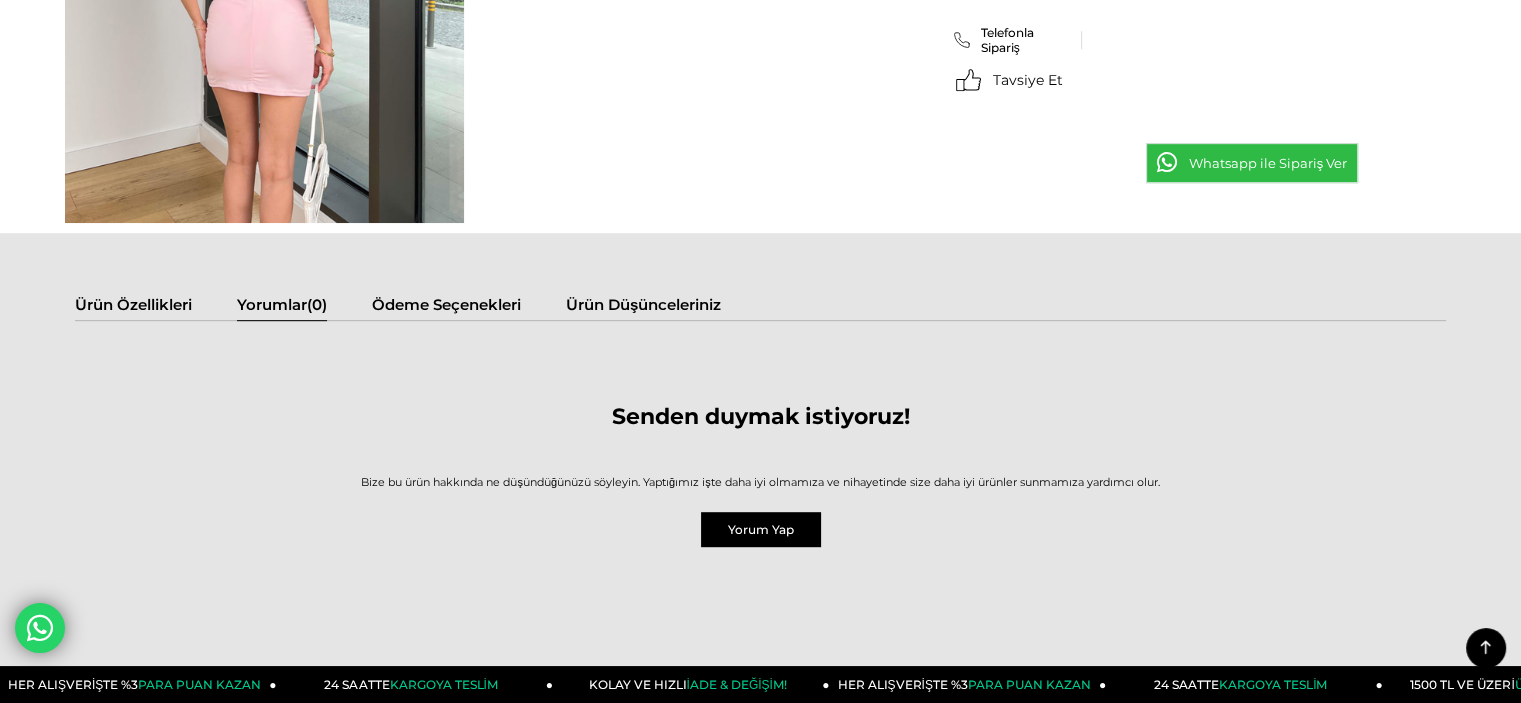 click on "Ürün Özellikleri" at bounding box center (133, 307) 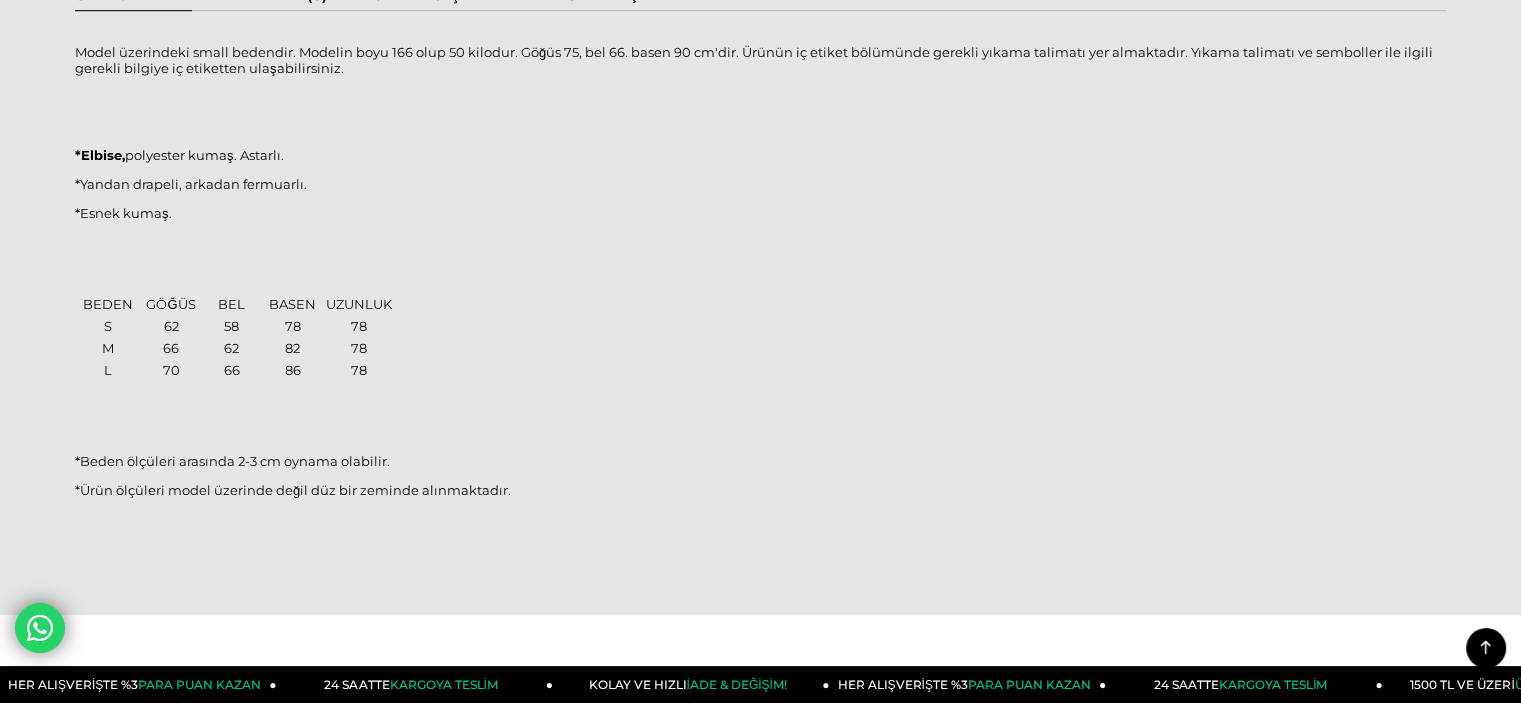 scroll, scrollTop: 1356, scrollLeft: 0, axis: vertical 